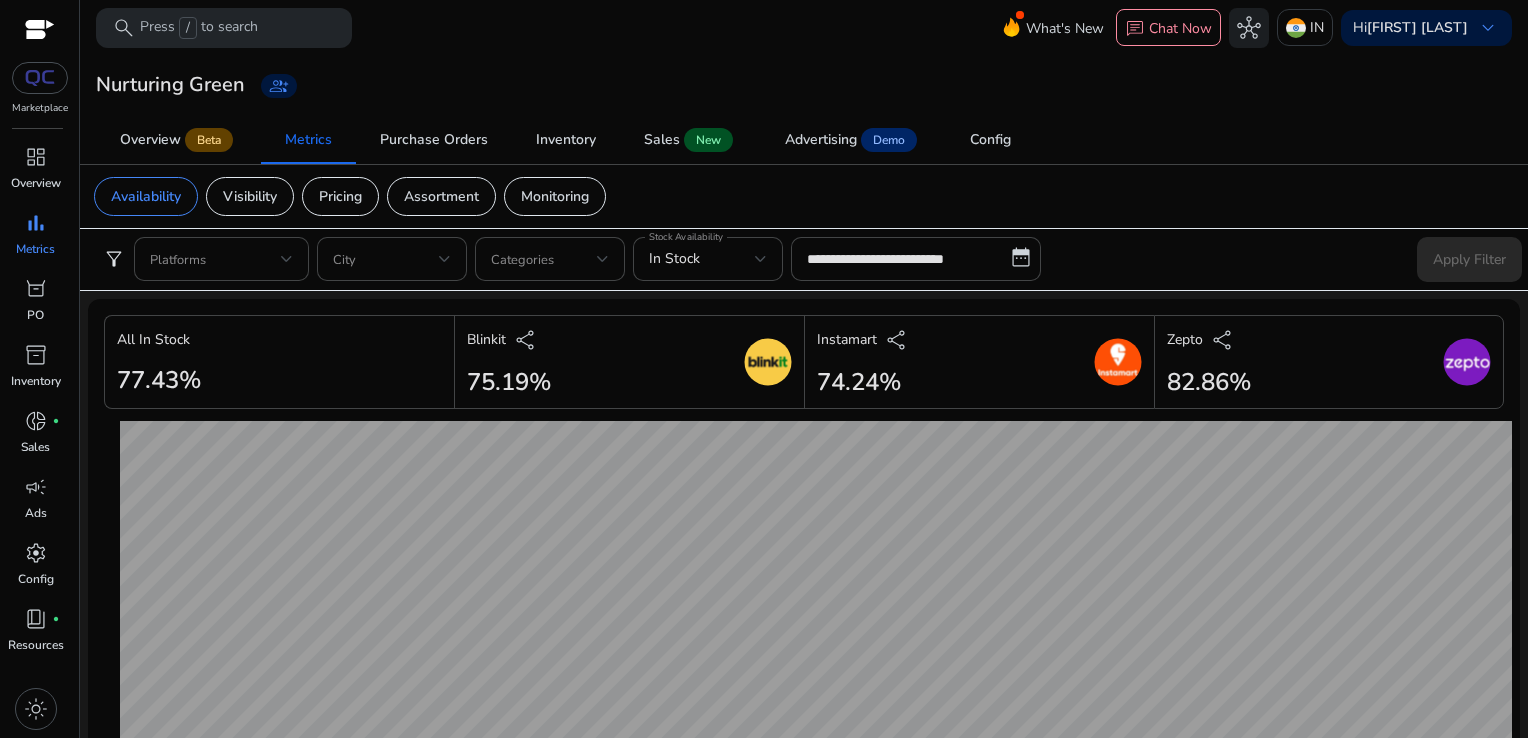 scroll, scrollTop: 0, scrollLeft: 0, axis: both 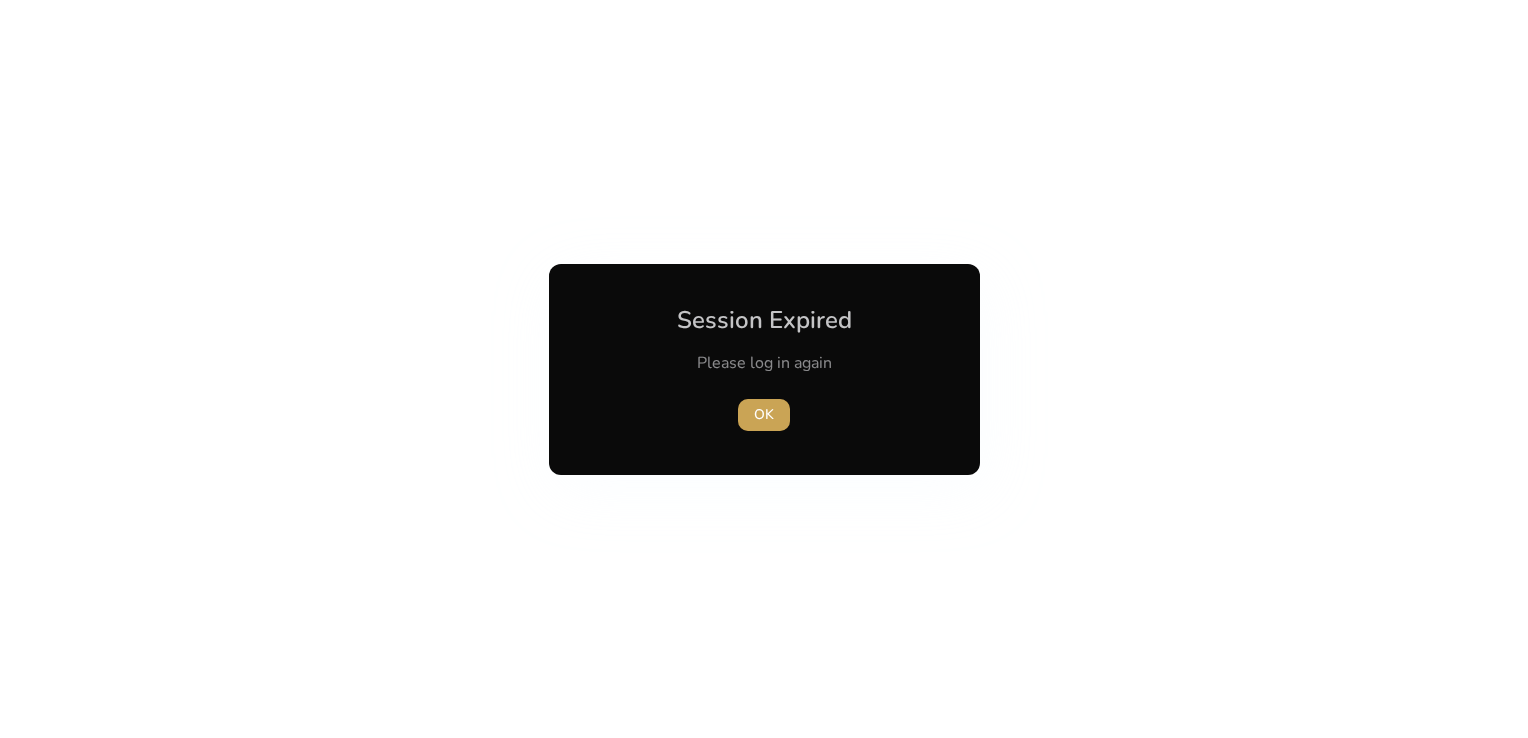 click on "OK" at bounding box center [764, 414] 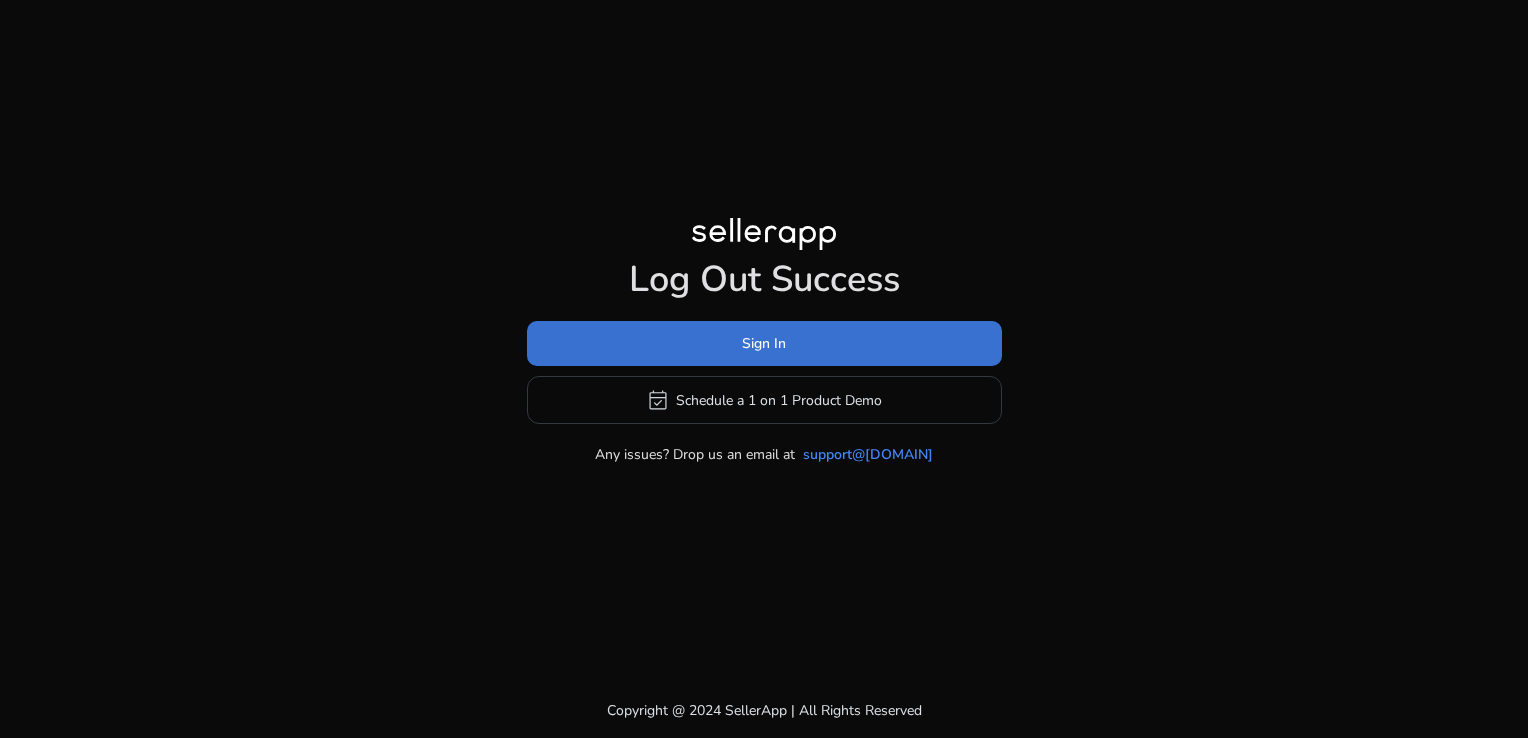 click 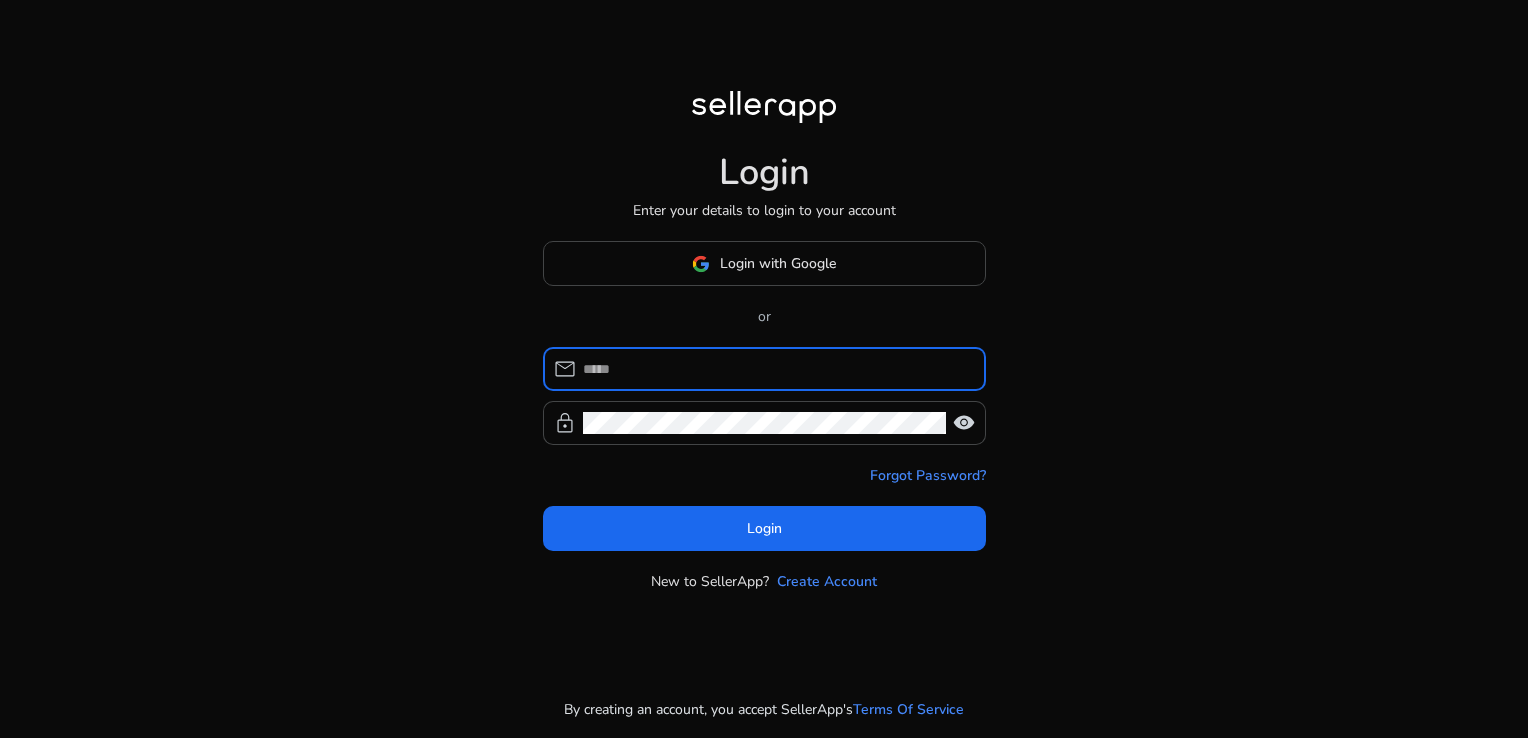 type on "**********" 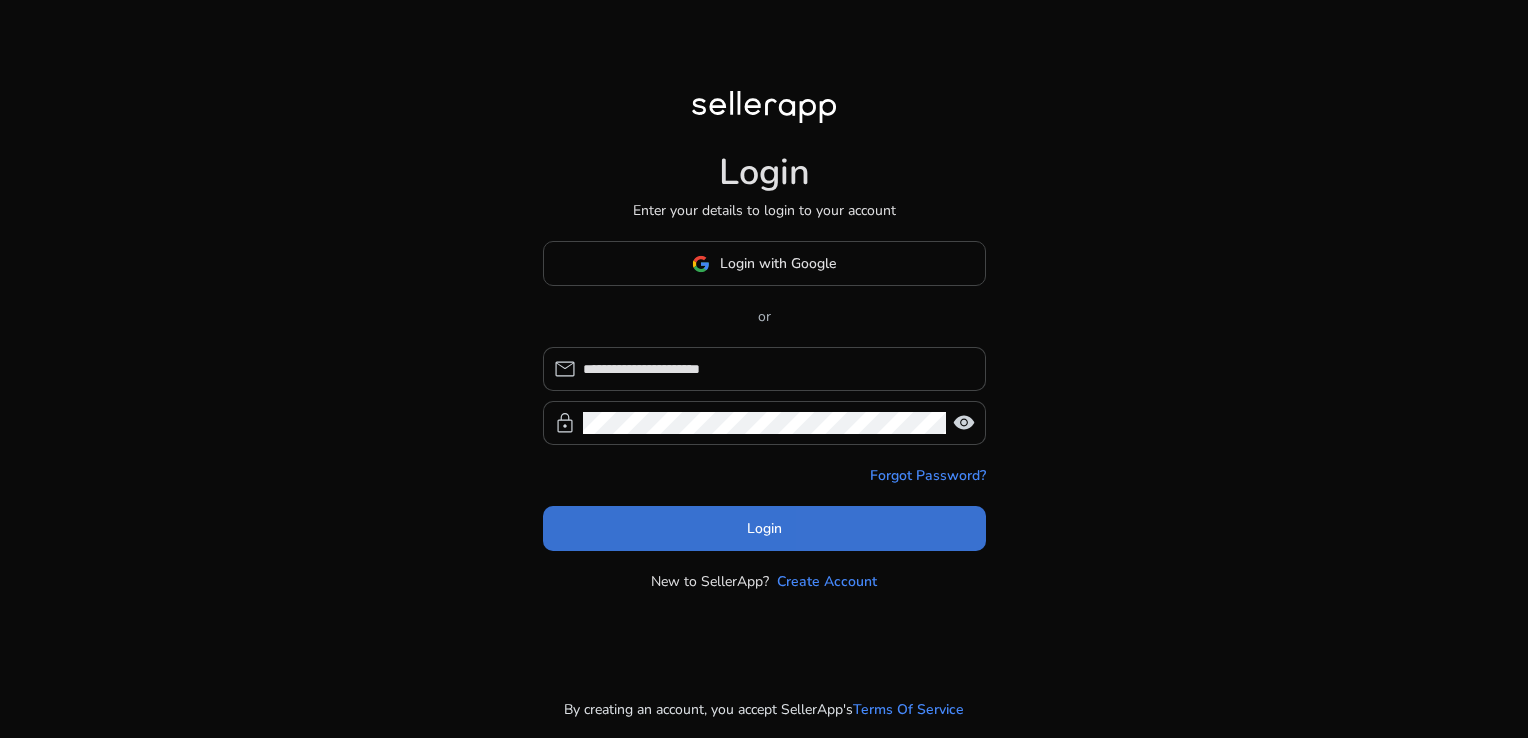 click at bounding box center (764, 529) 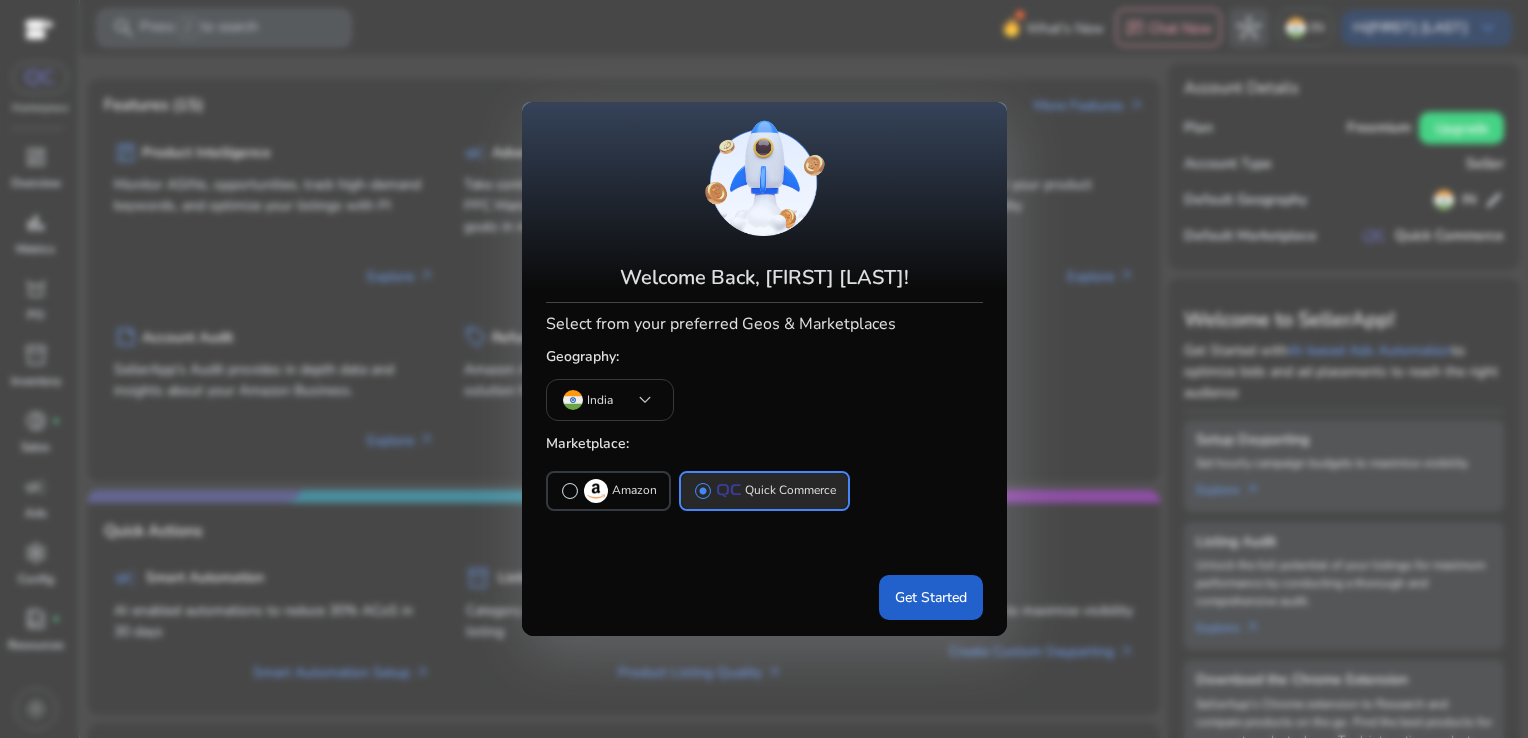 click on "Get Started" at bounding box center [931, 597] 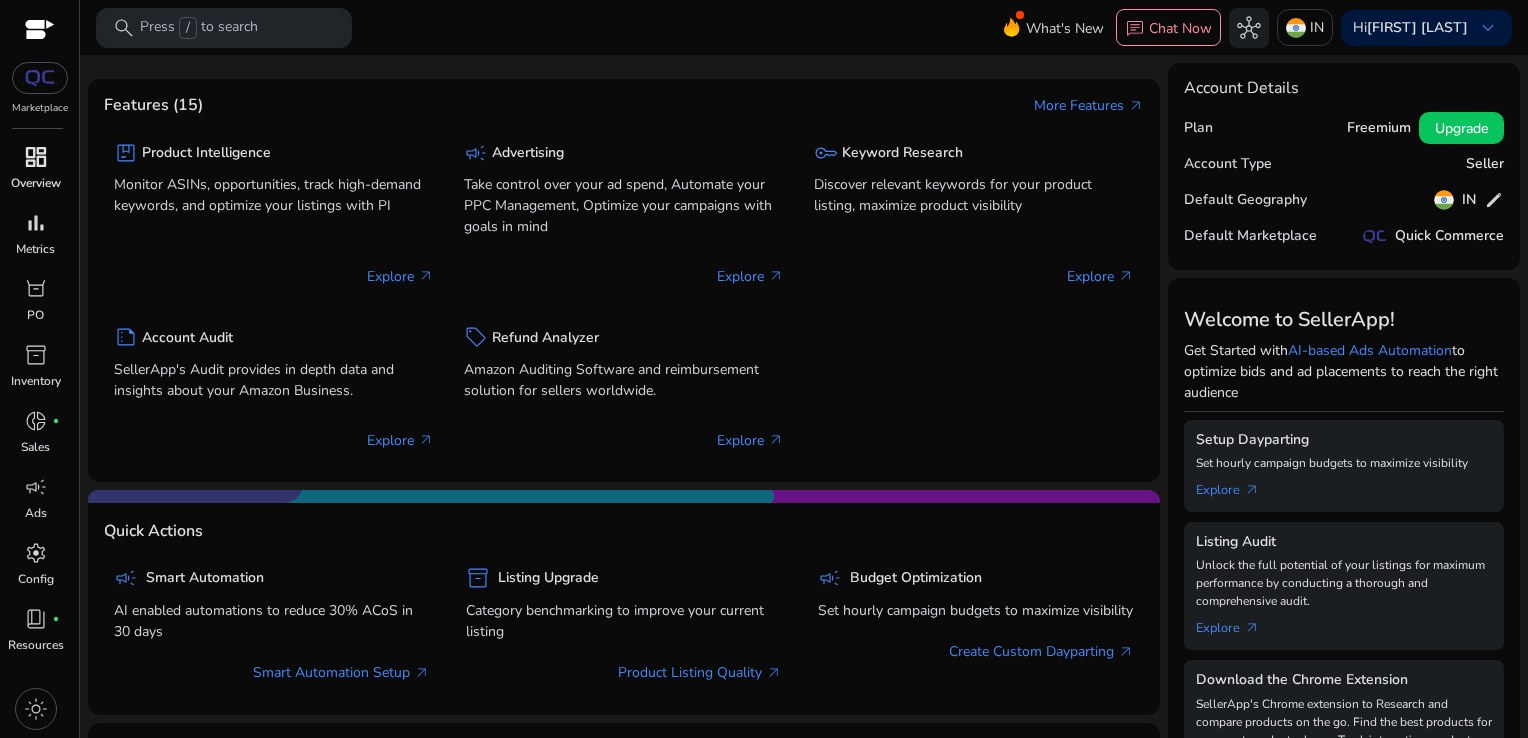 click on "dashboard" at bounding box center (36, 157) 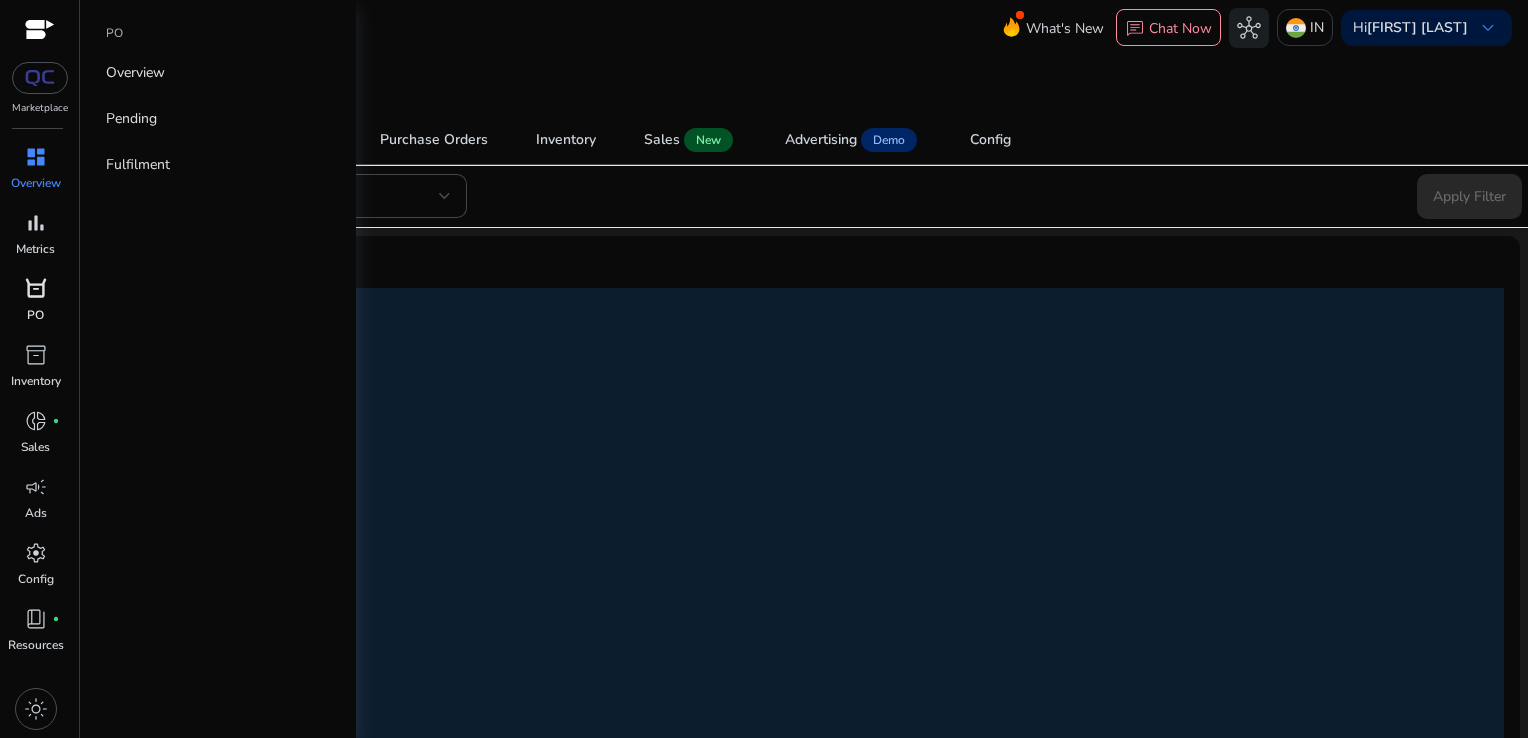 click on "PO" at bounding box center [35, 315] 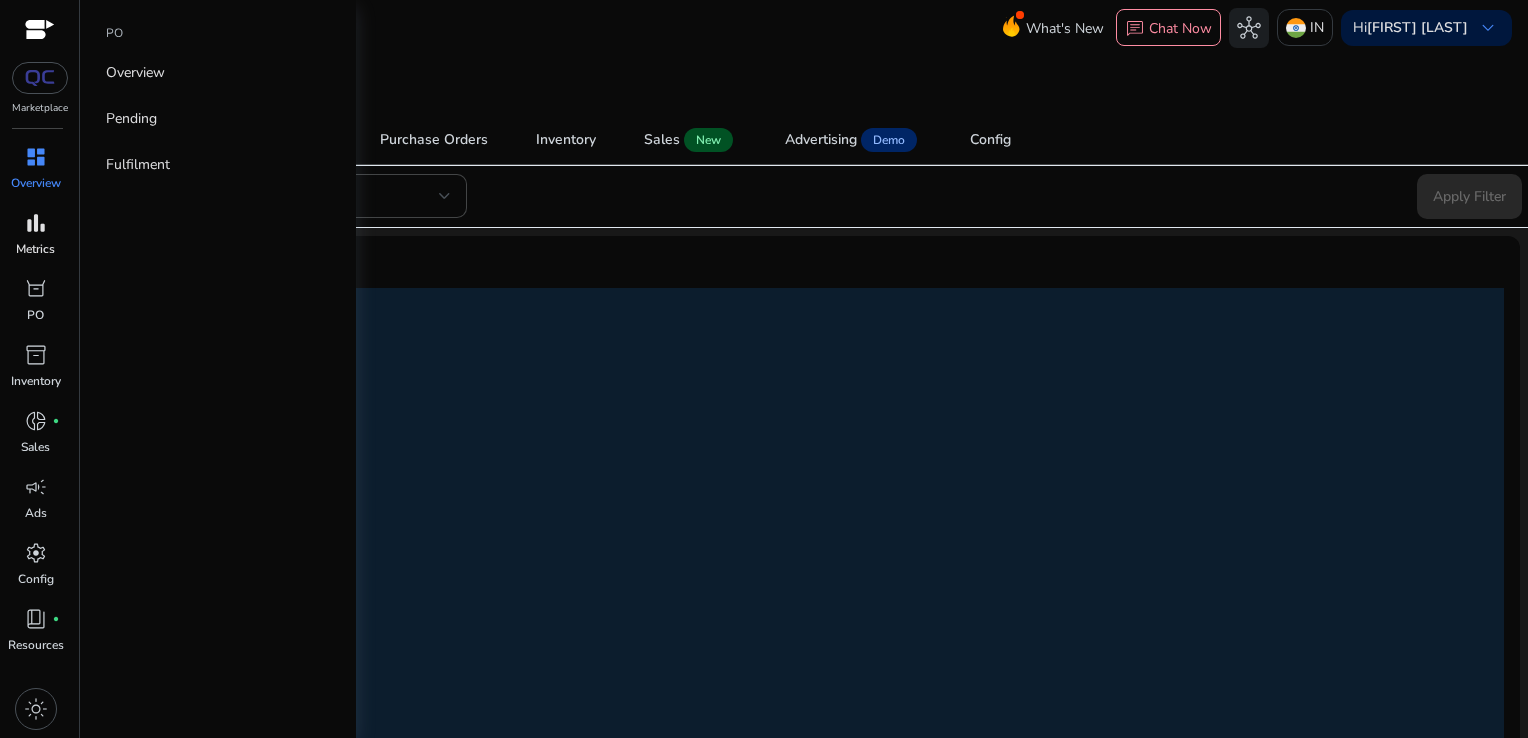 click on "Metrics" at bounding box center (35, 249) 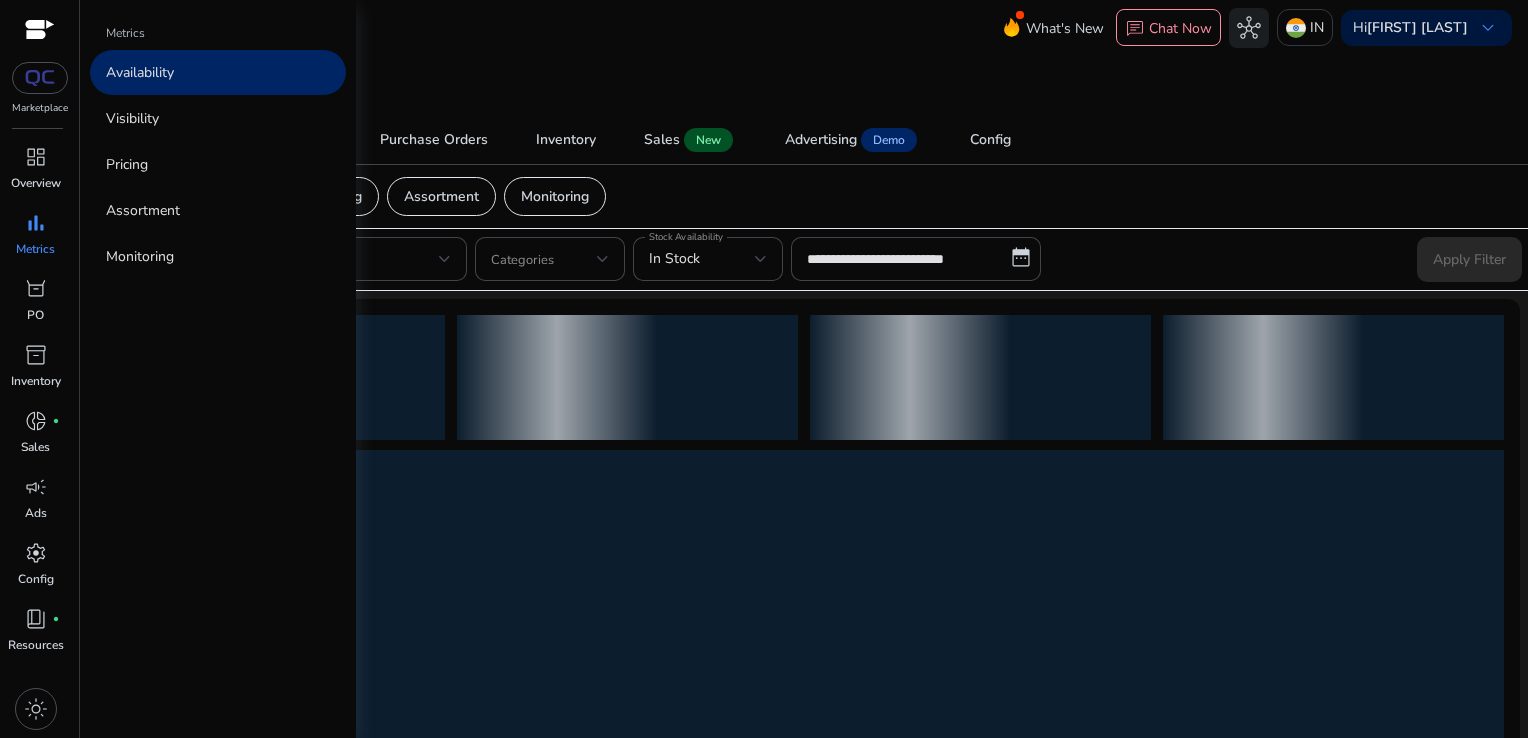 click on "Availability" at bounding box center [218, 72] 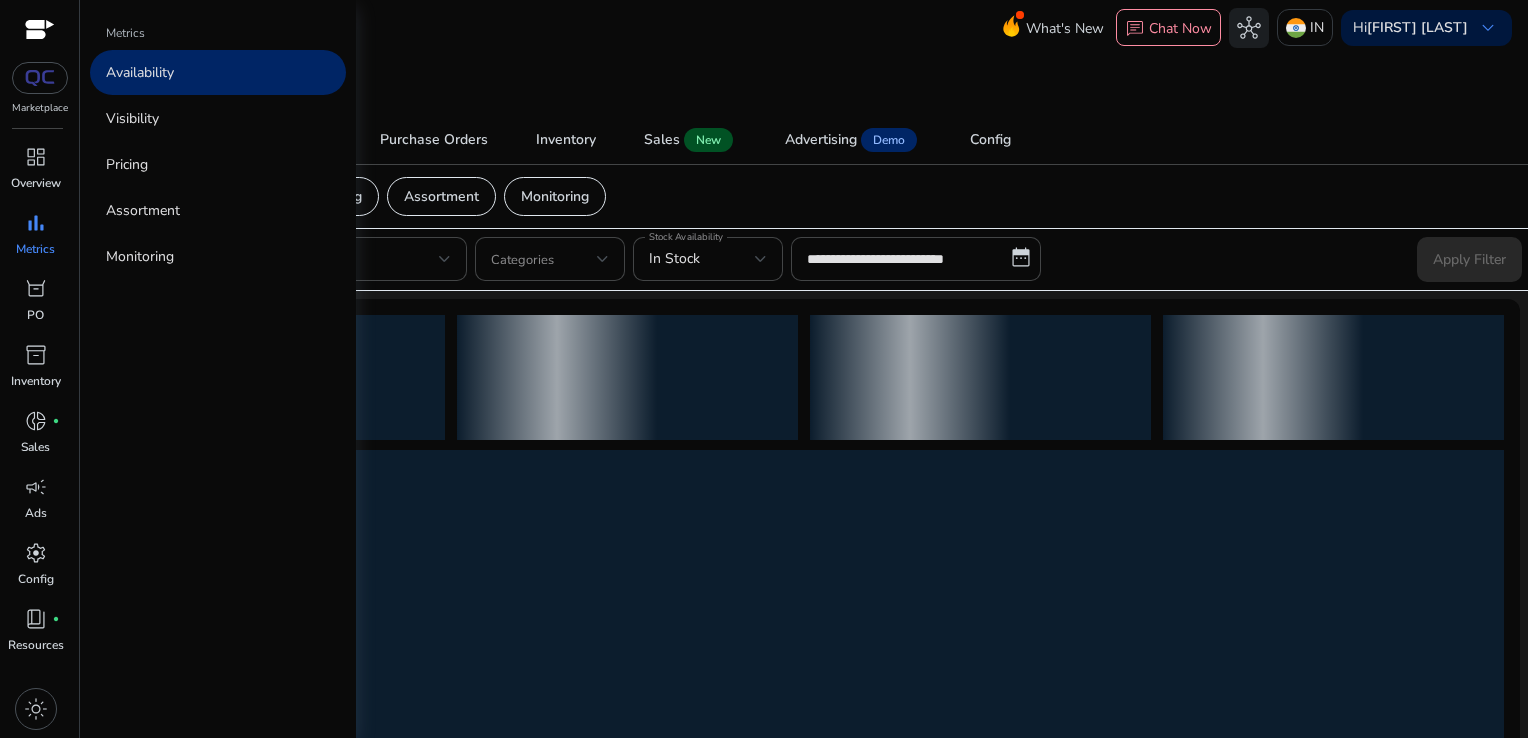 click on "Availability" at bounding box center (218, 72) 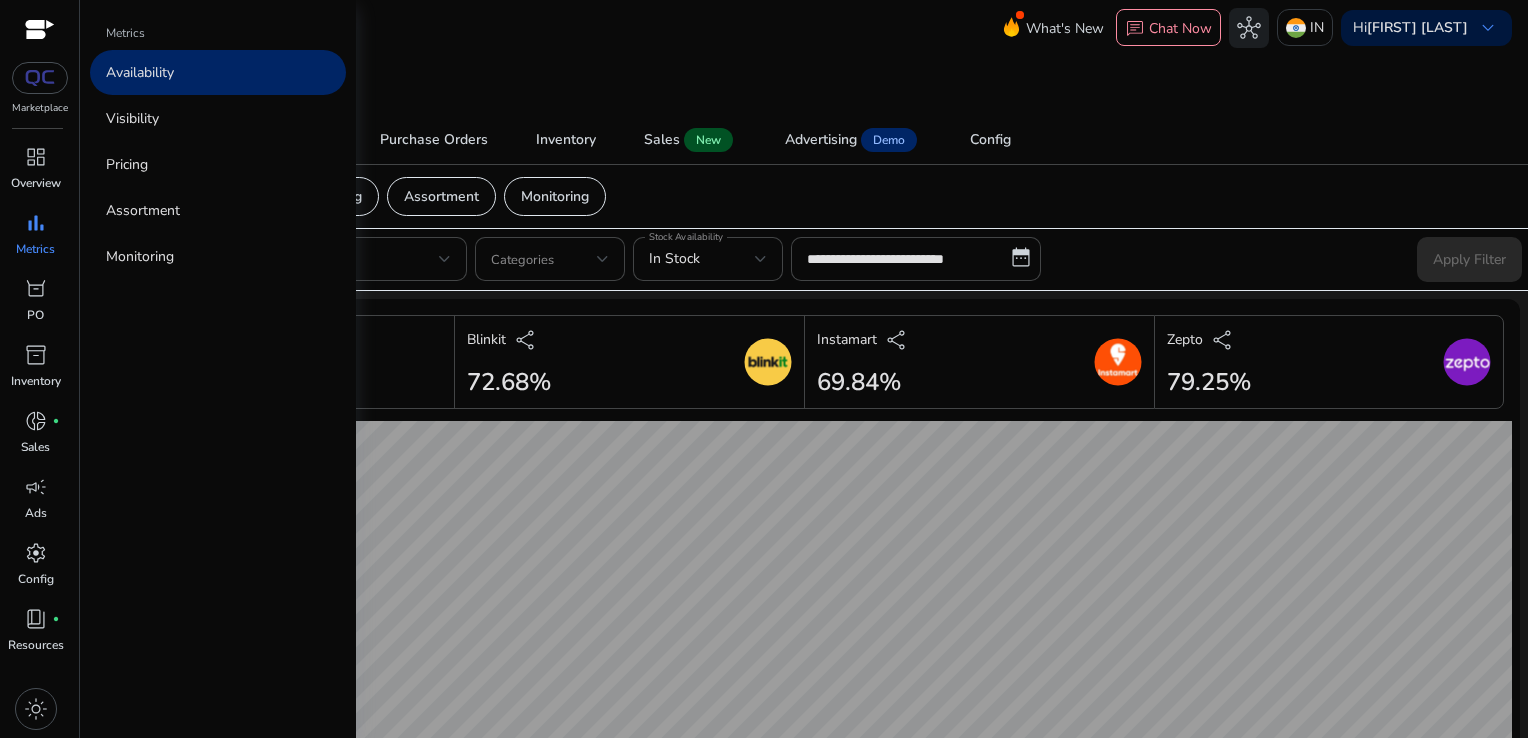 click on "Availability" at bounding box center (218, 72) 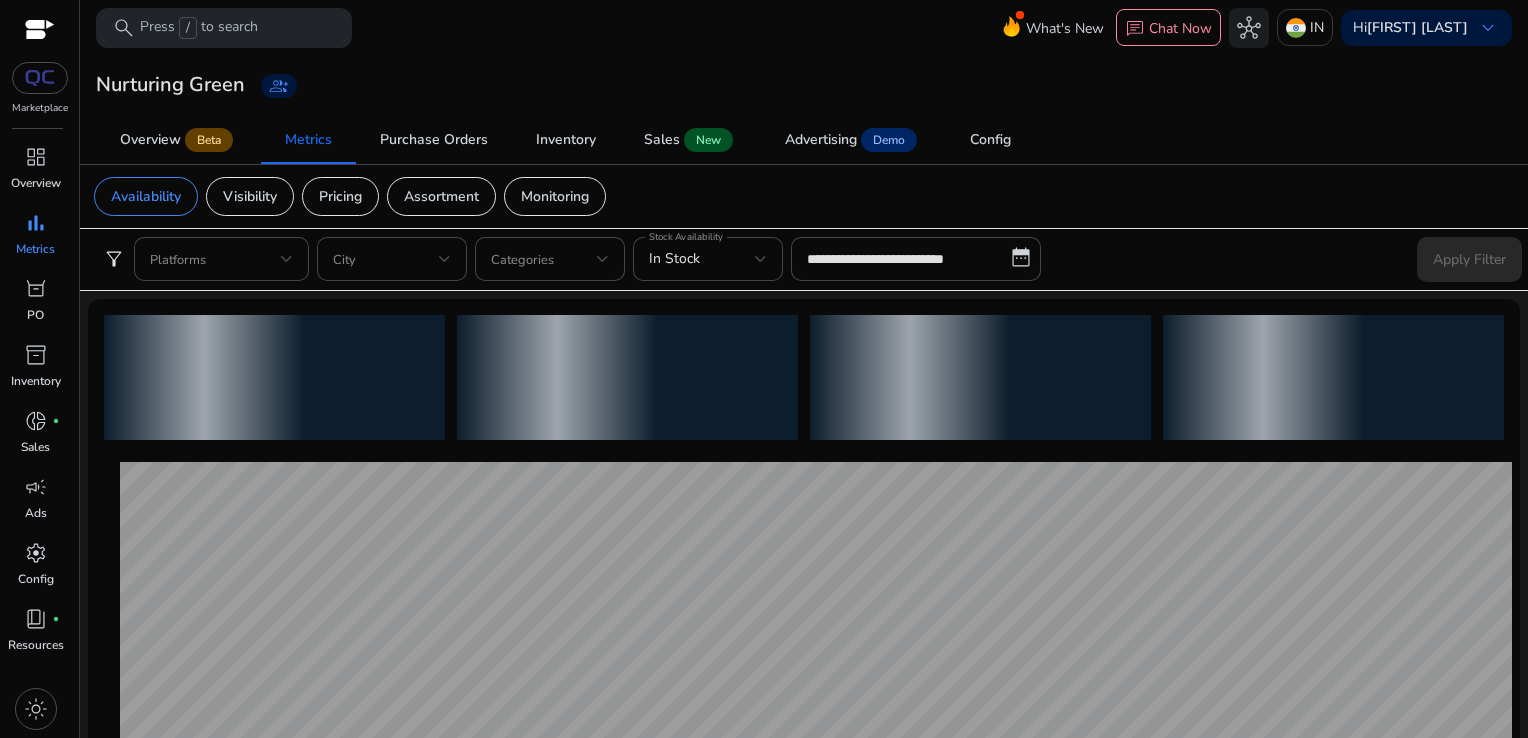 click on "Availability   Visibility   Pricing   Assortment   Monitoring" 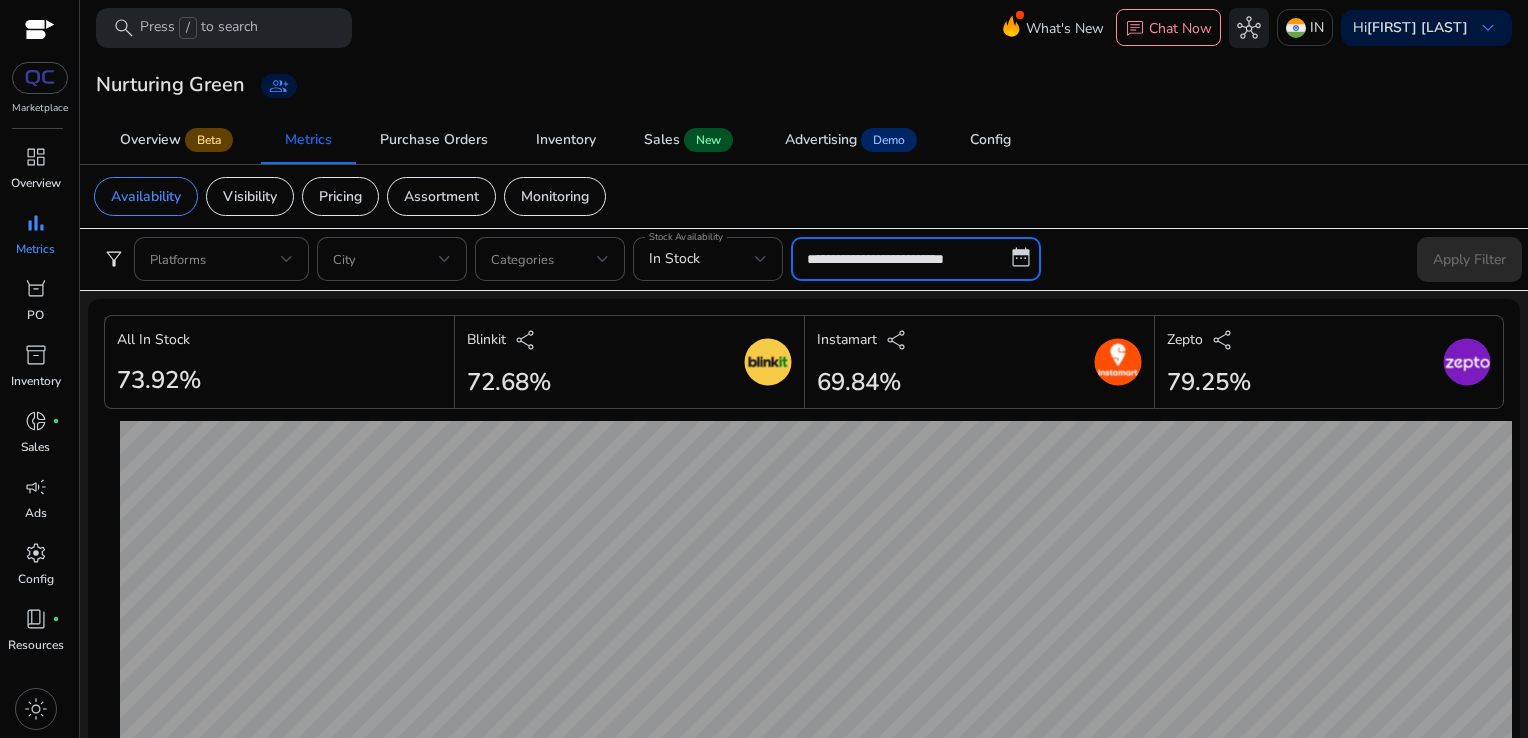 click on "**********" at bounding box center (916, 259) 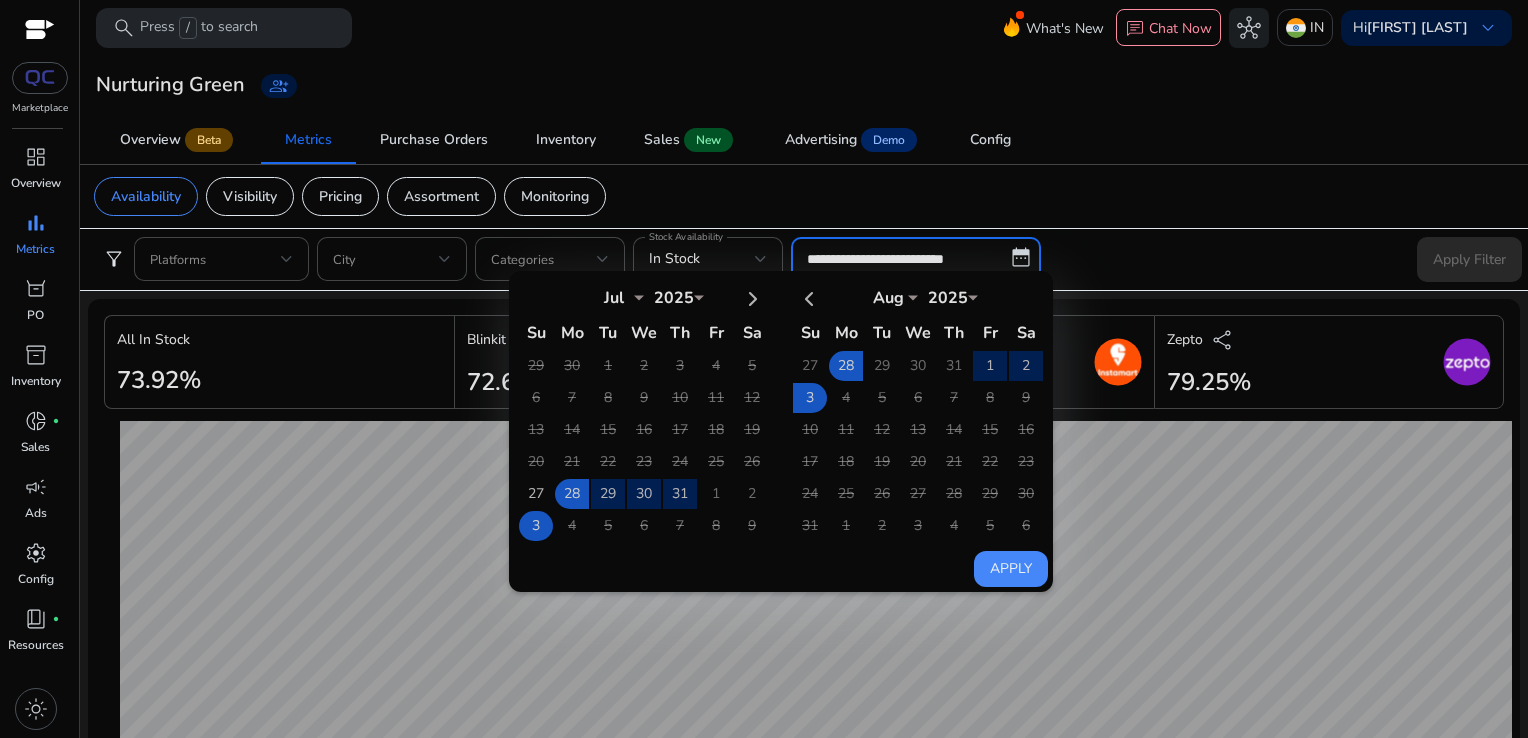 scroll, scrollTop: 0, scrollLeft: 0, axis: both 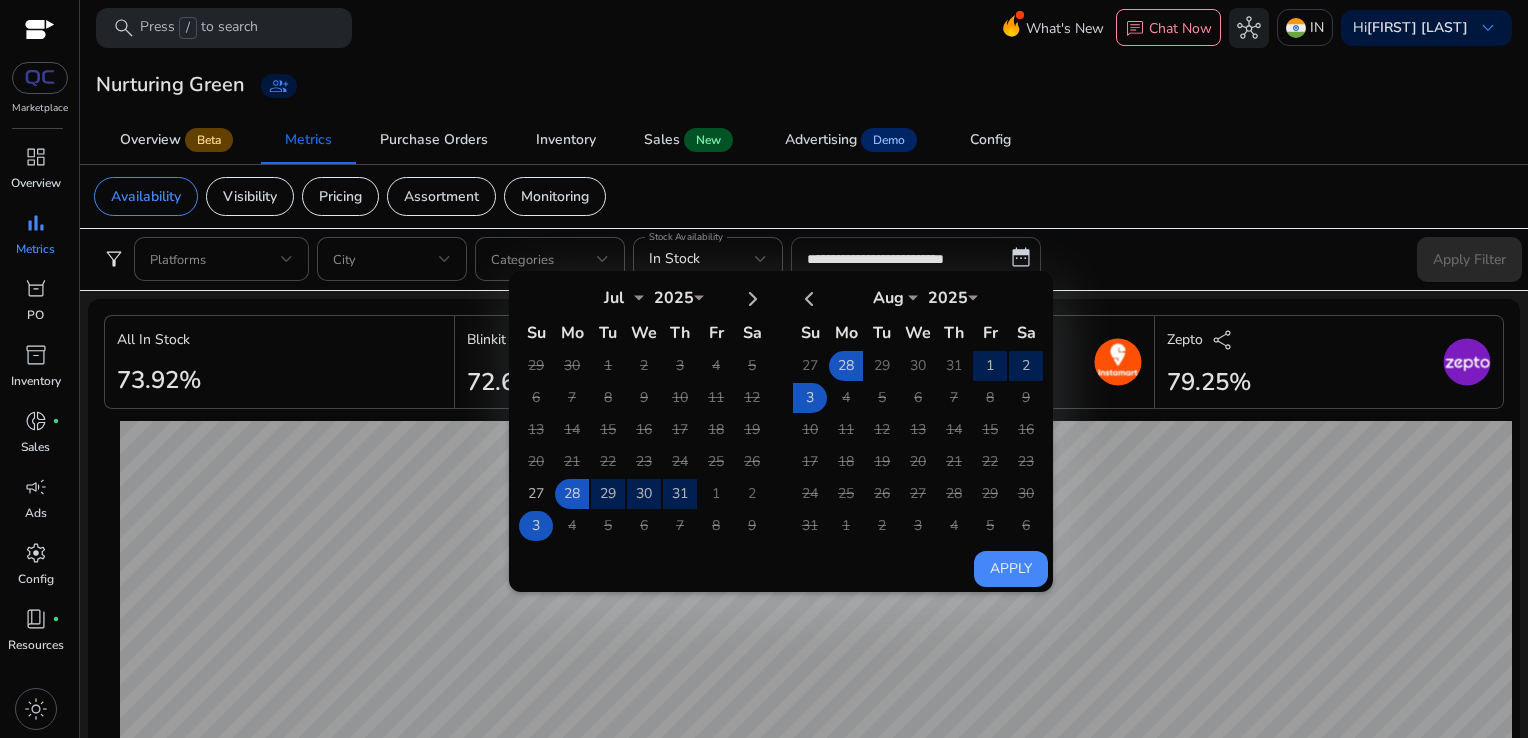 click on "3" 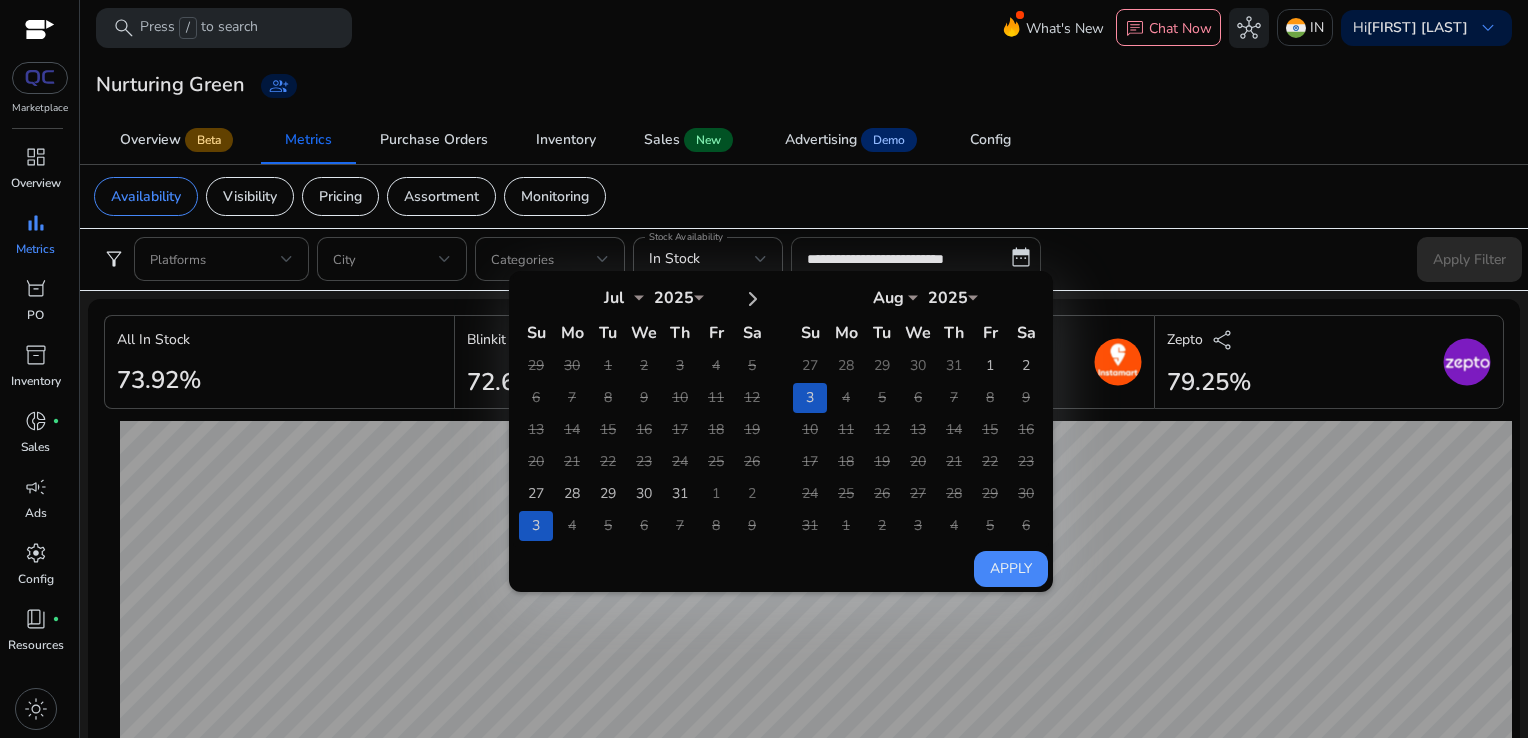 click on "Apply" 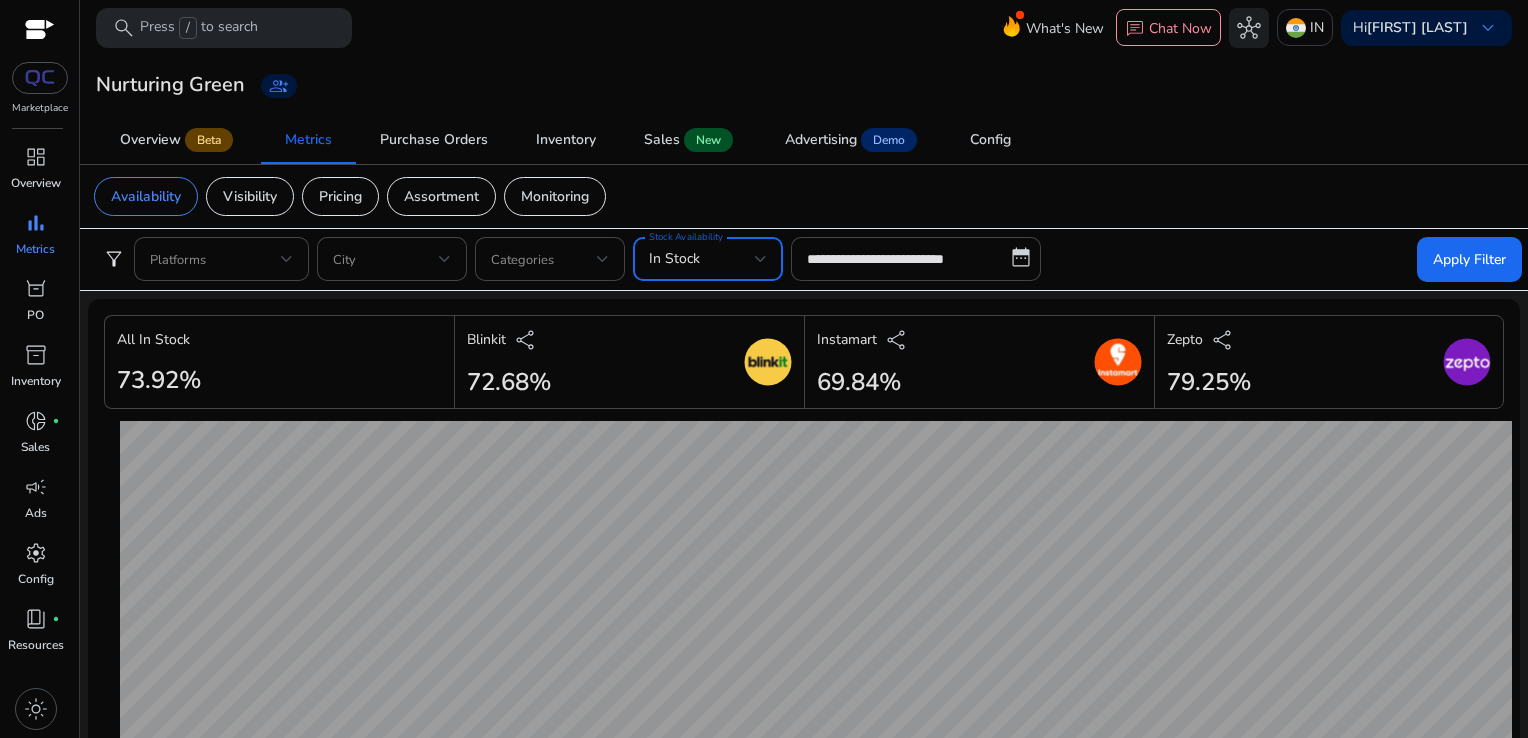 click at bounding box center (761, 259) 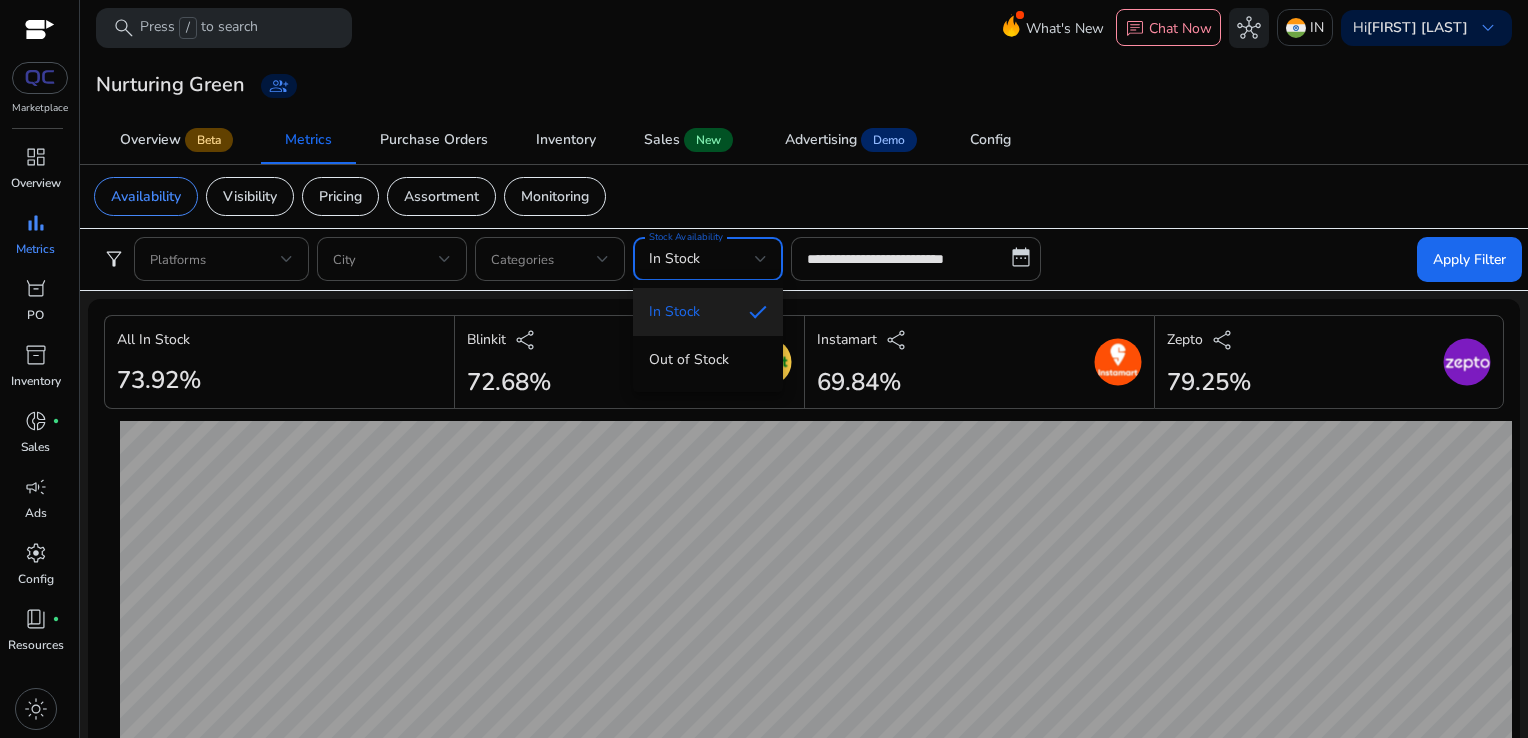 click at bounding box center (764, 369) 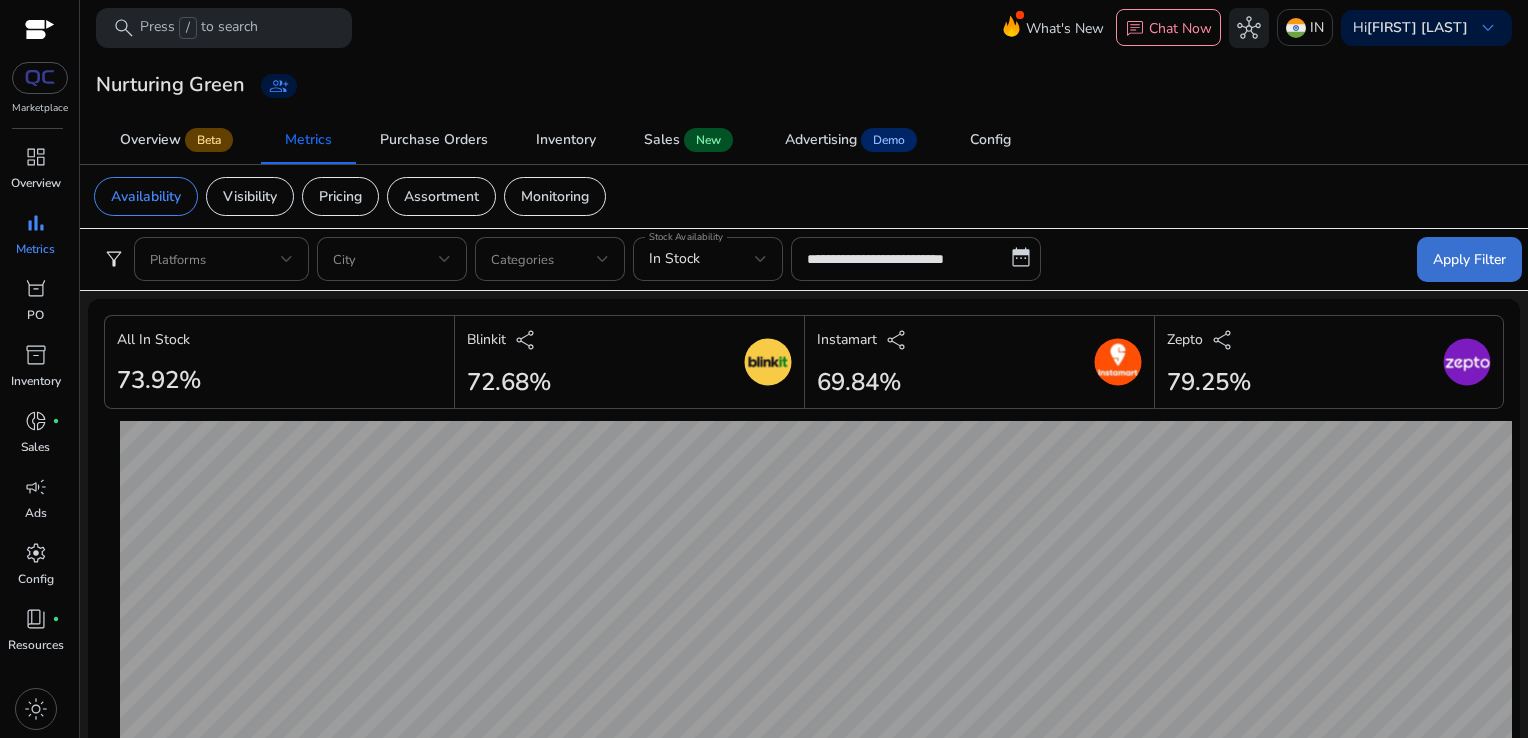 click on "Apply Filter" 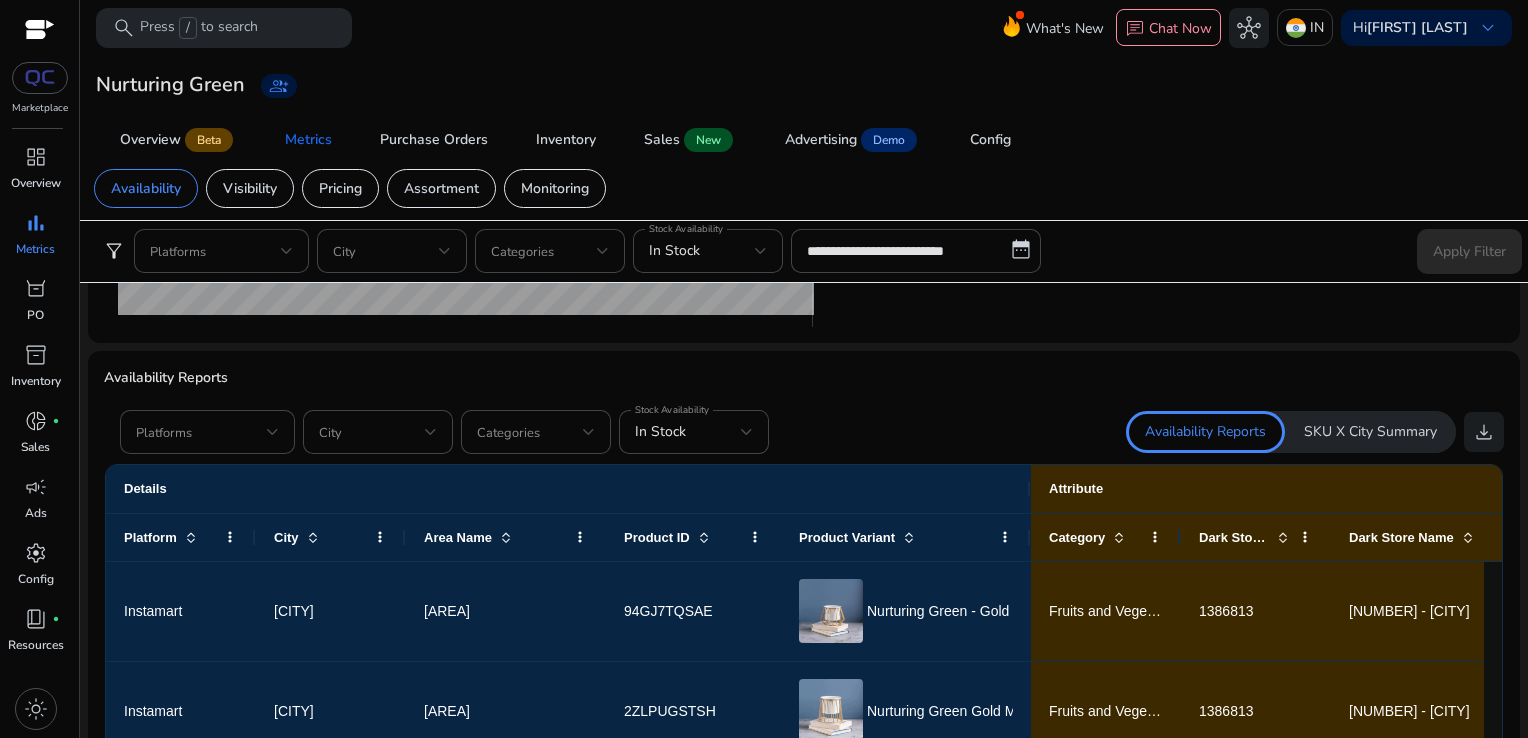 scroll, scrollTop: 1132, scrollLeft: 0, axis: vertical 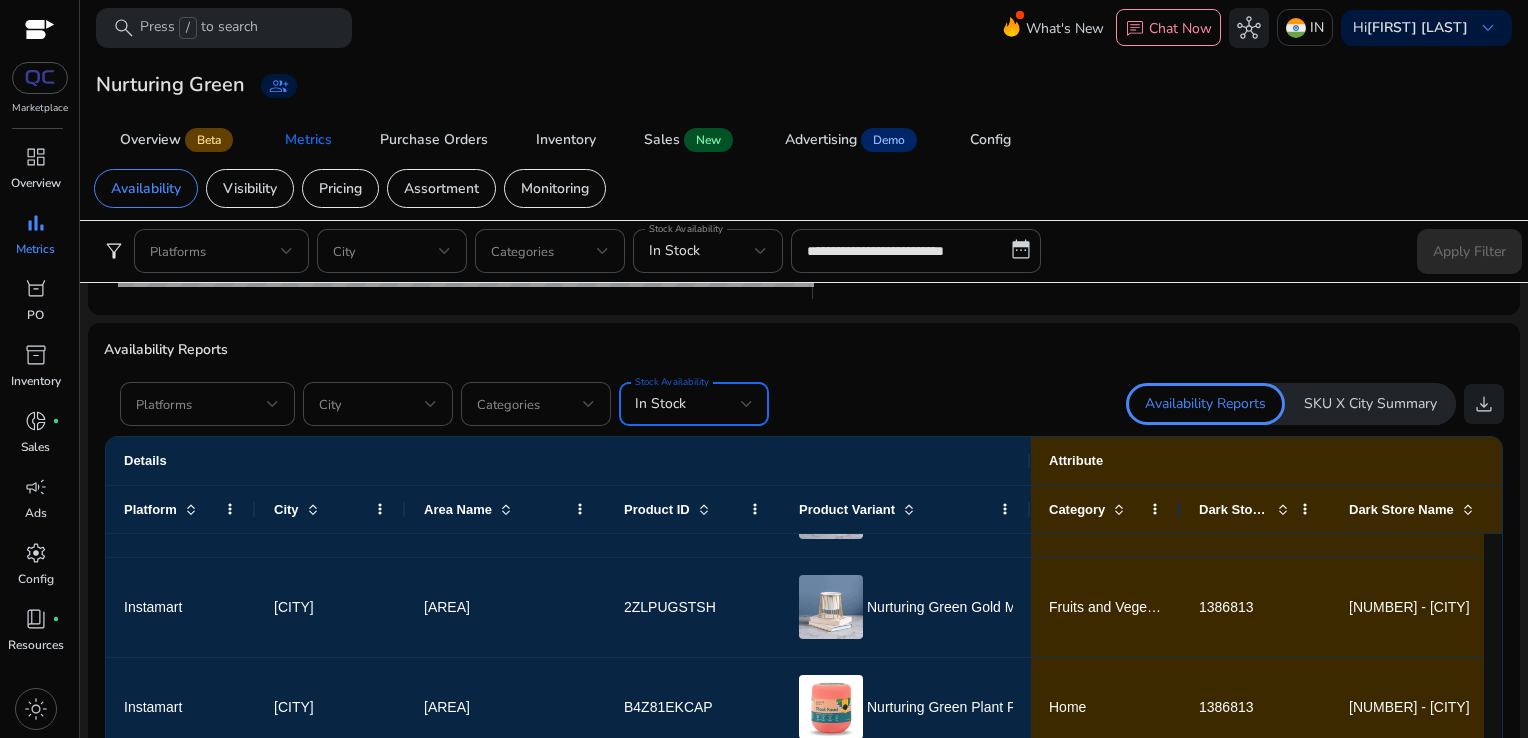 click on "In Stock" at bounding box center [688, 404] 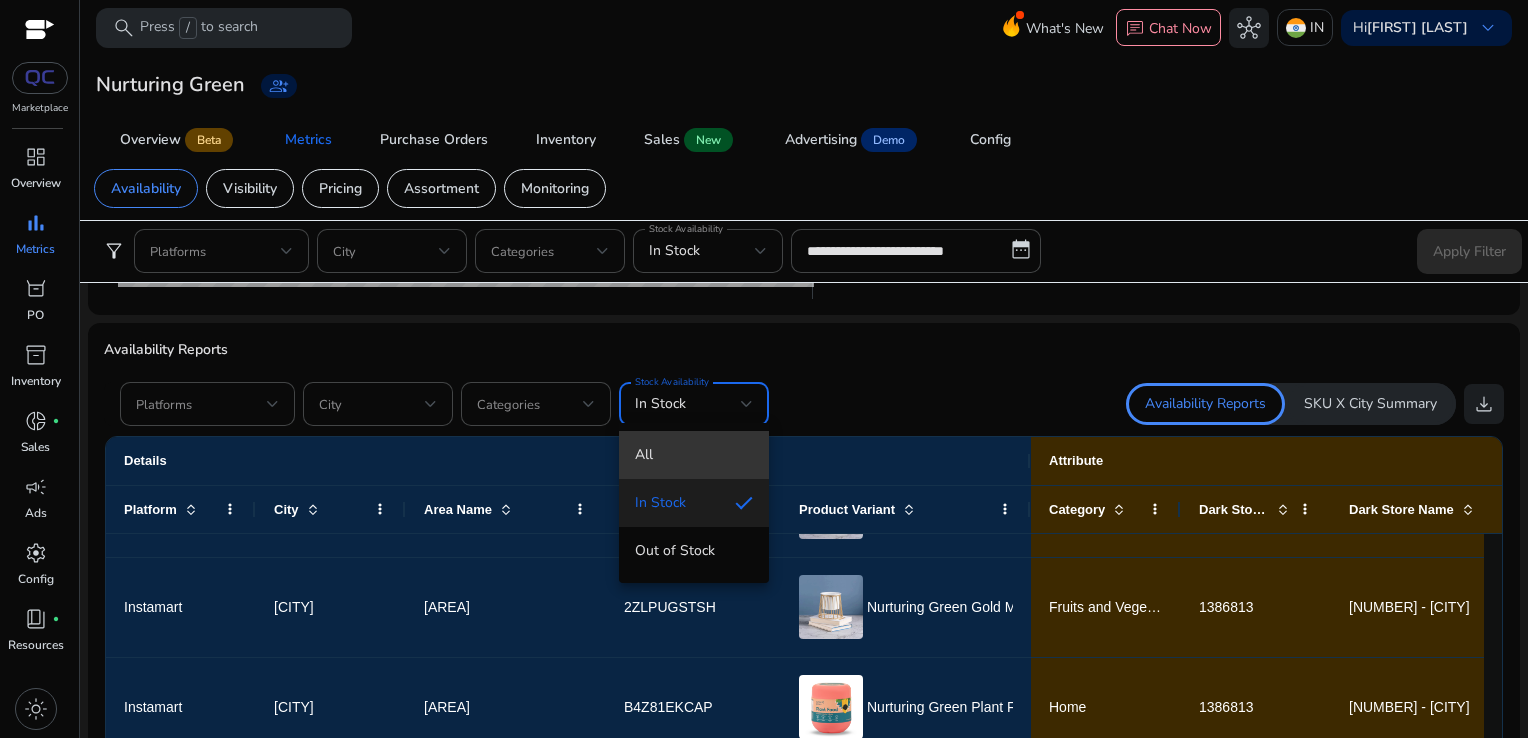click on "All" at bounding box center [694, 455] 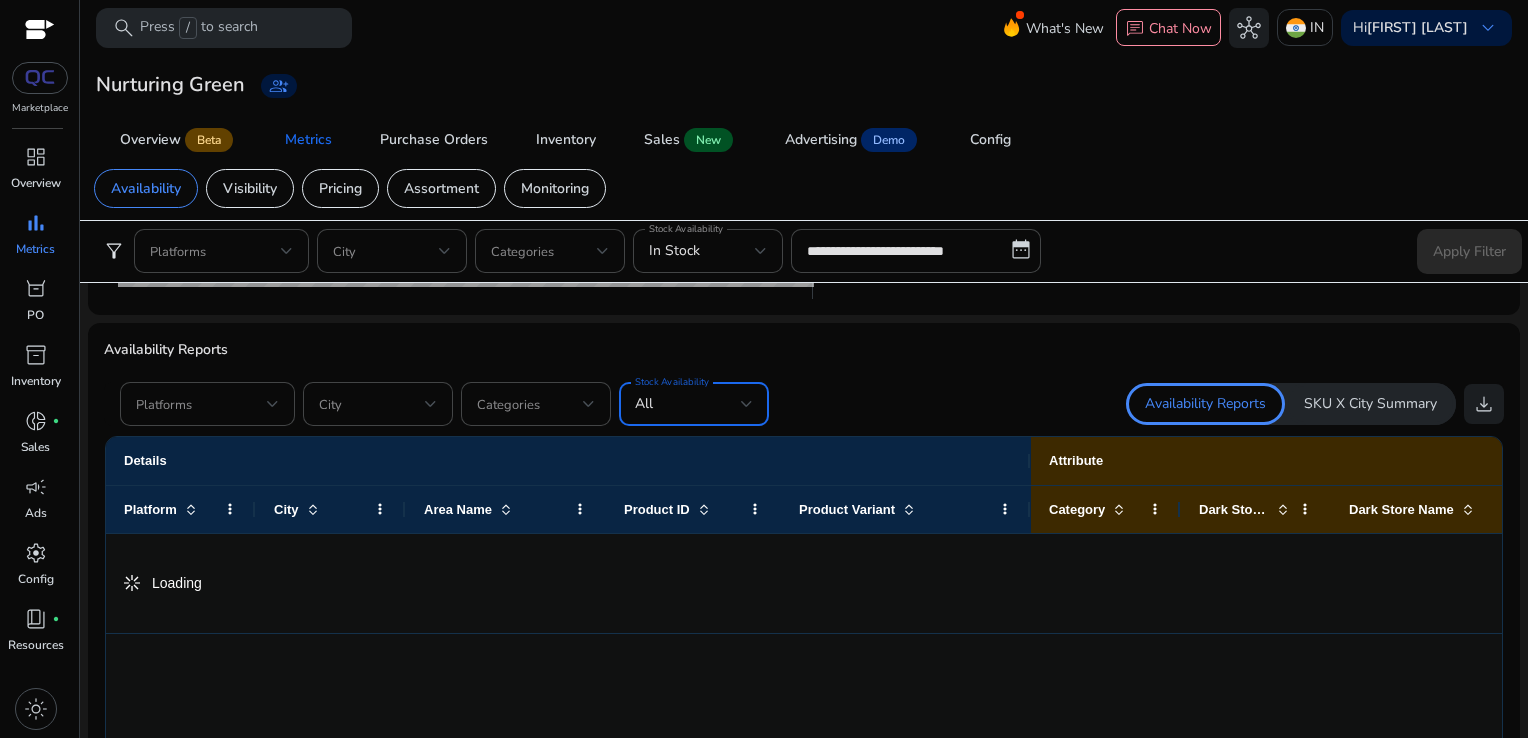 scroll, scrollTop: 0, scrollLeft: 0, axis: both 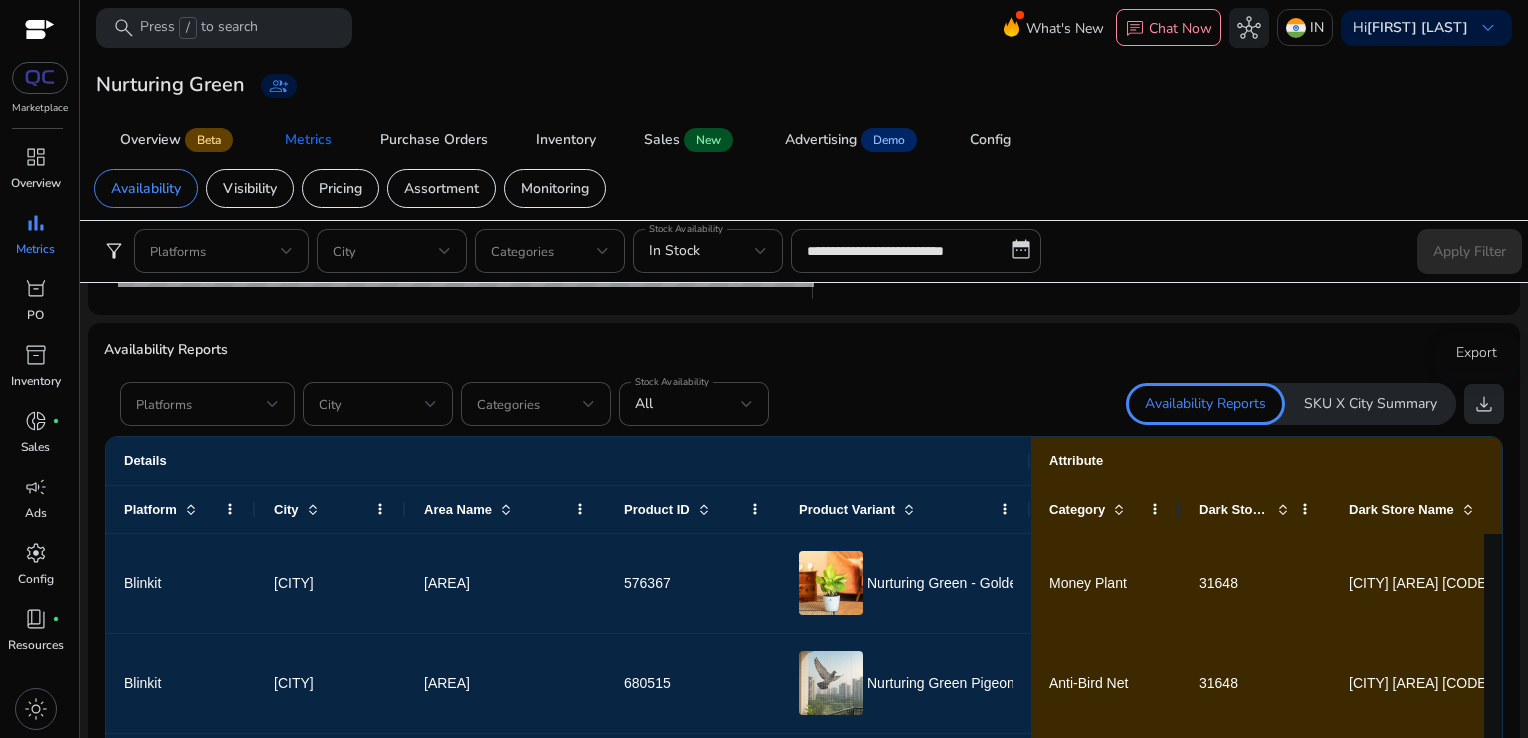 click on "download" 